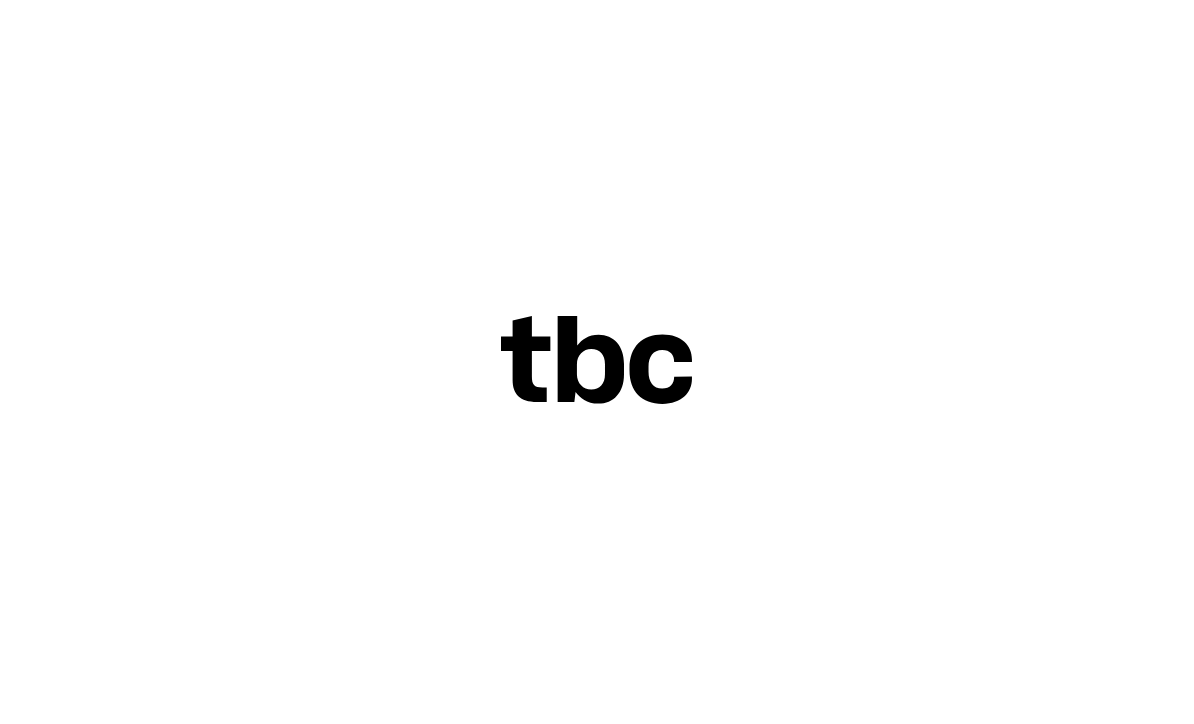 scroll, scrollTop: 0, scrollLeft: 0, axis: both 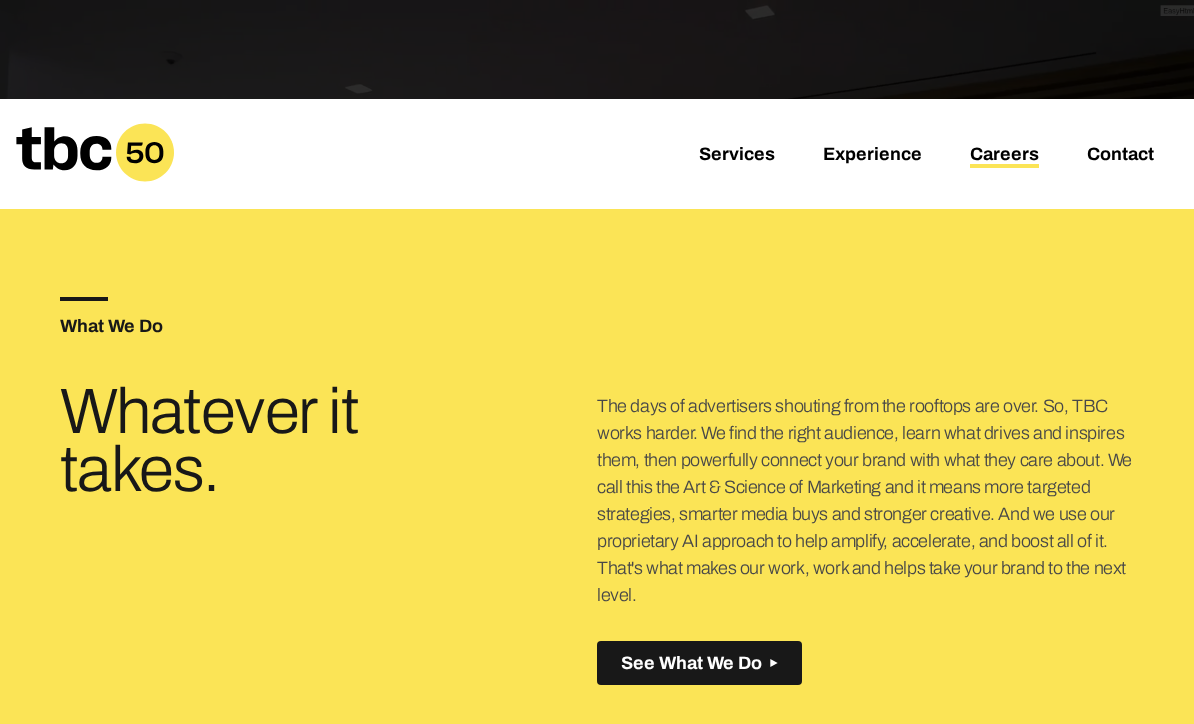 click on "Careers" at bounding box center (1004, 156) 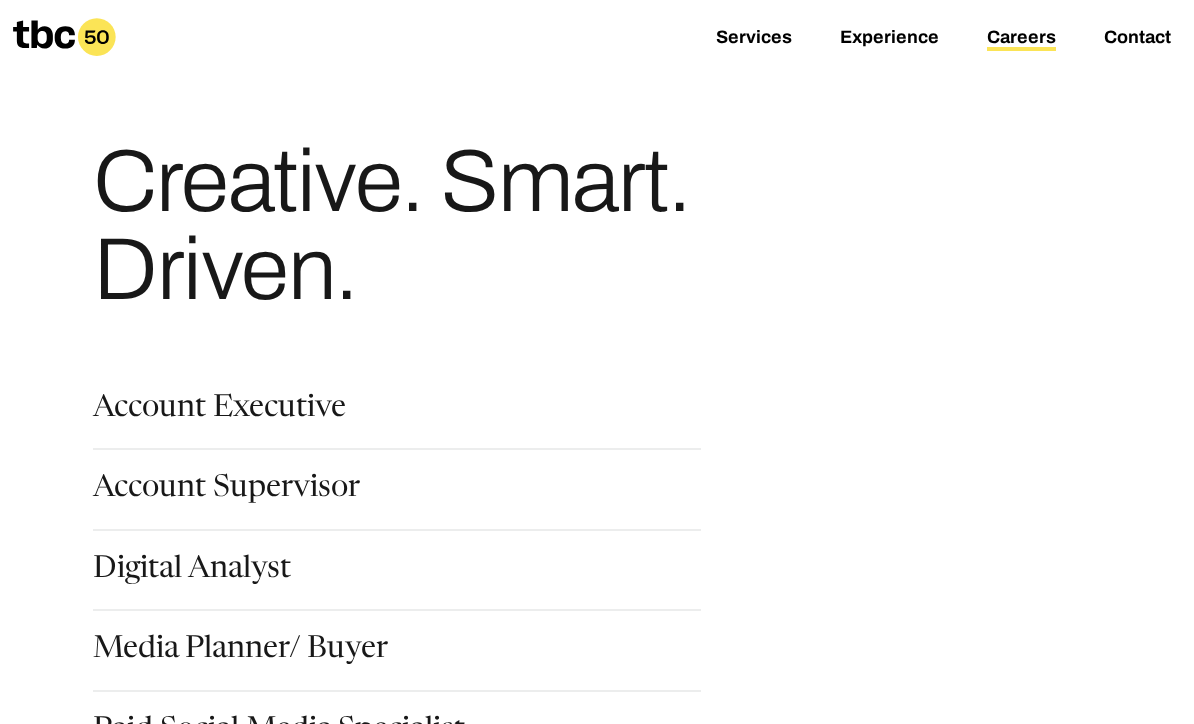 scroll, scrollTop: 47, scrollLeft: 0, axis: vertical 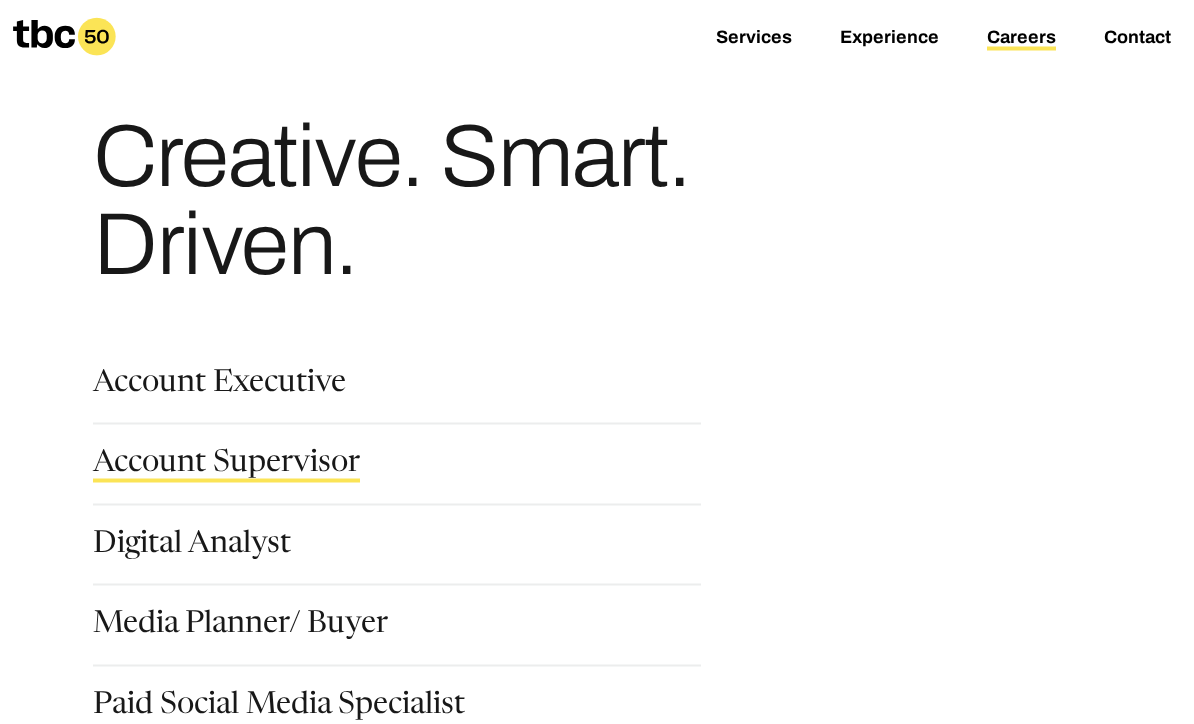 click on "Account Supervisor" at bounding box center [226, 466] 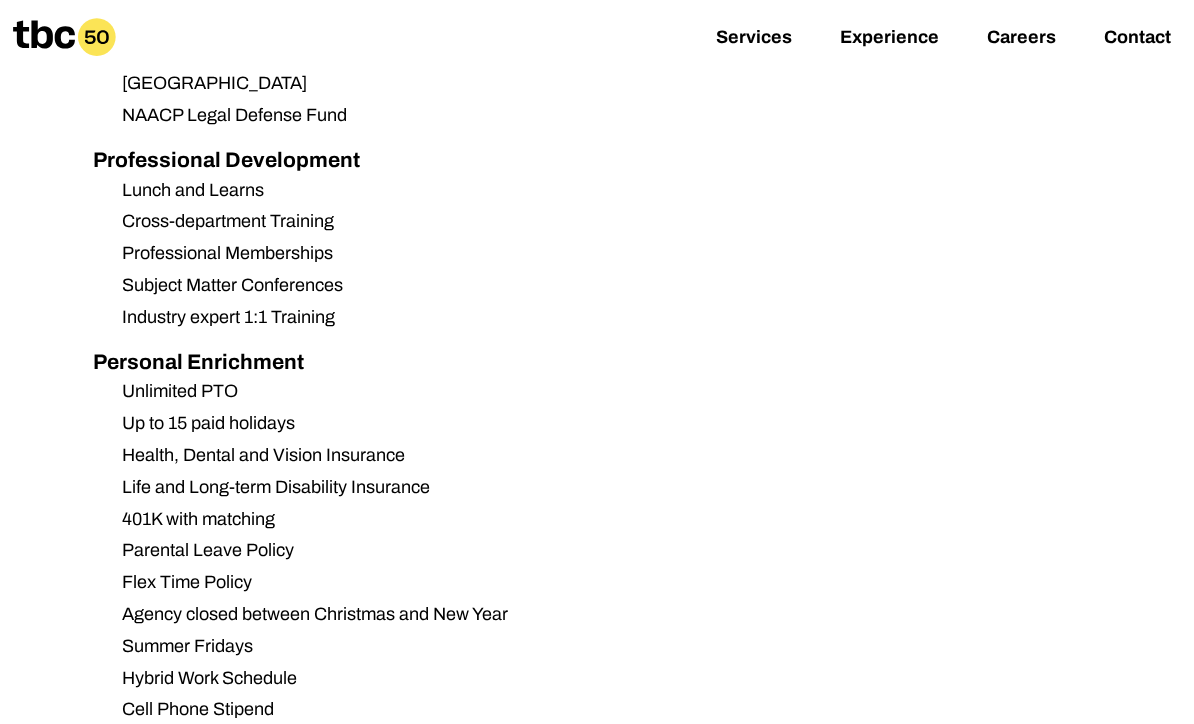 scroll, scrollTop: 2235, scrollLeft: 0, axis: vertical 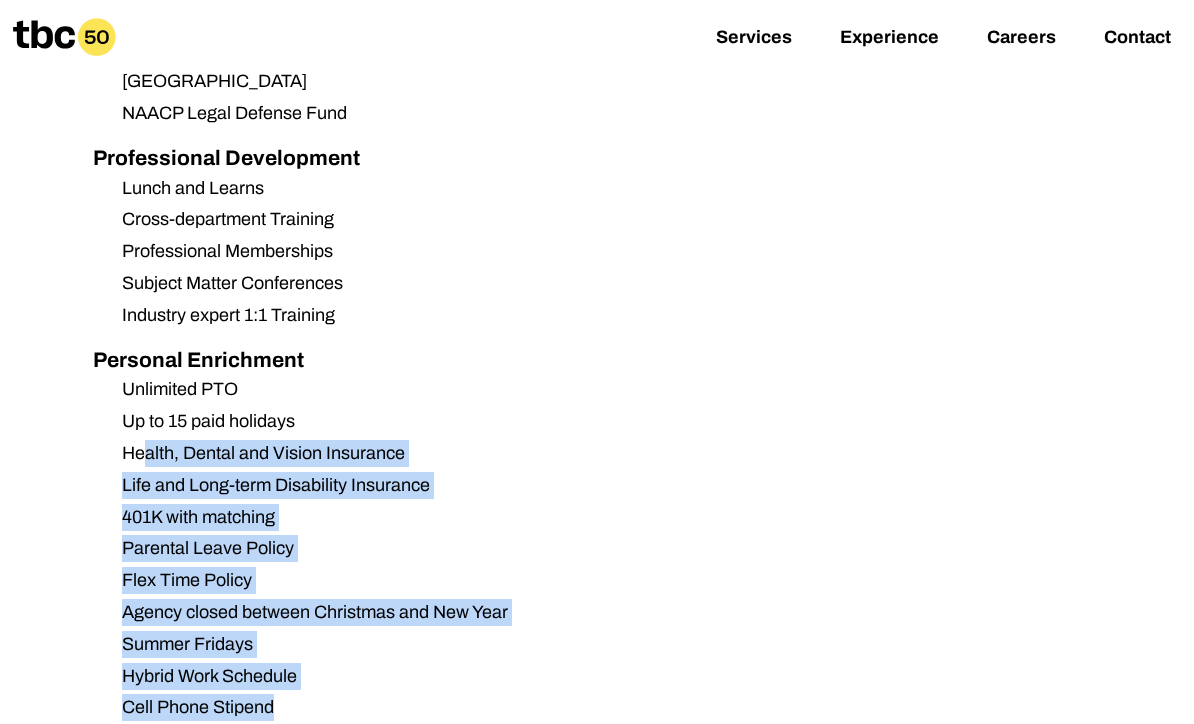 drag, startPoint x: 295, startPoint y: 646, endPoint x: 140, endPoint y: 398, distance: 292.45343 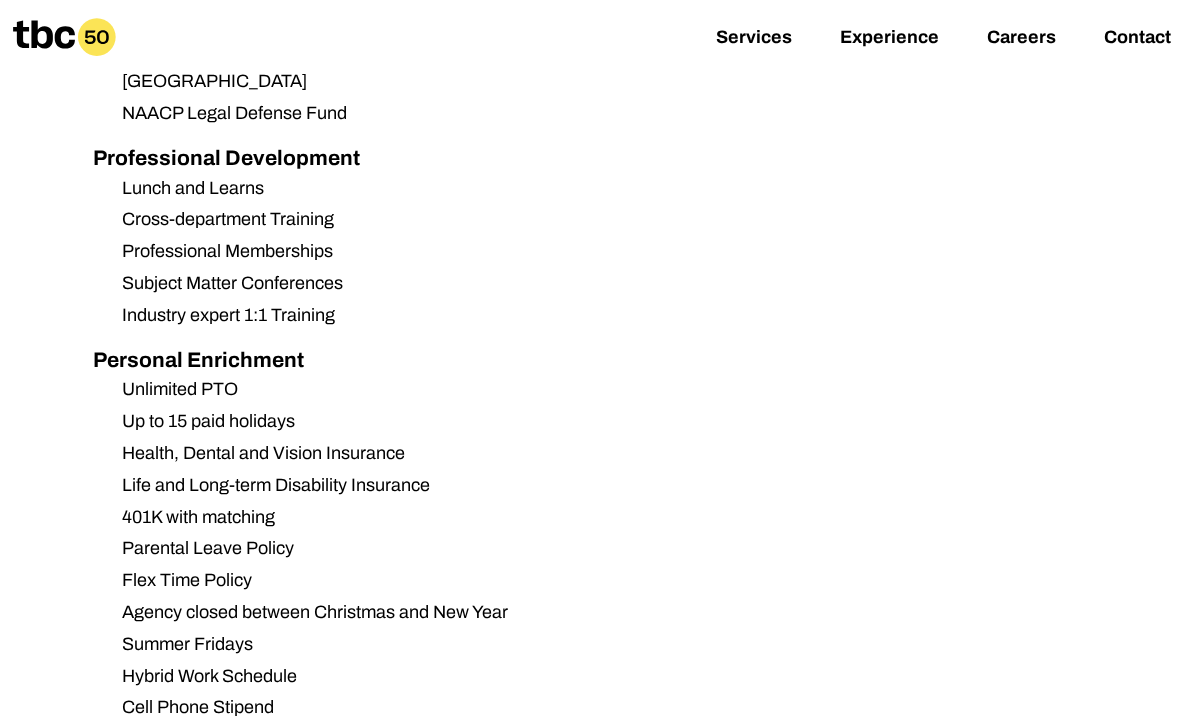 click on "Up to 15 paid holidays" at bounding box center (483, 421) 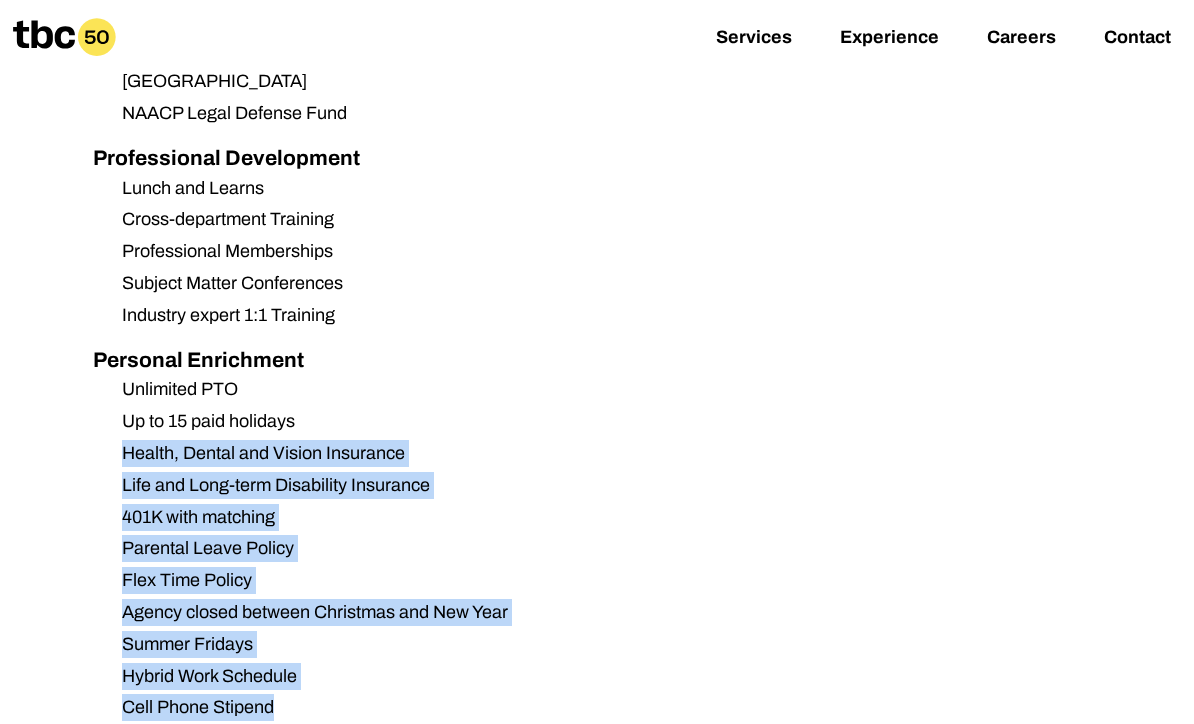drag, startPoint x: 283, startPoint y: 654, endPoint x: 284, endPoint y: 378, distance: 276.0018 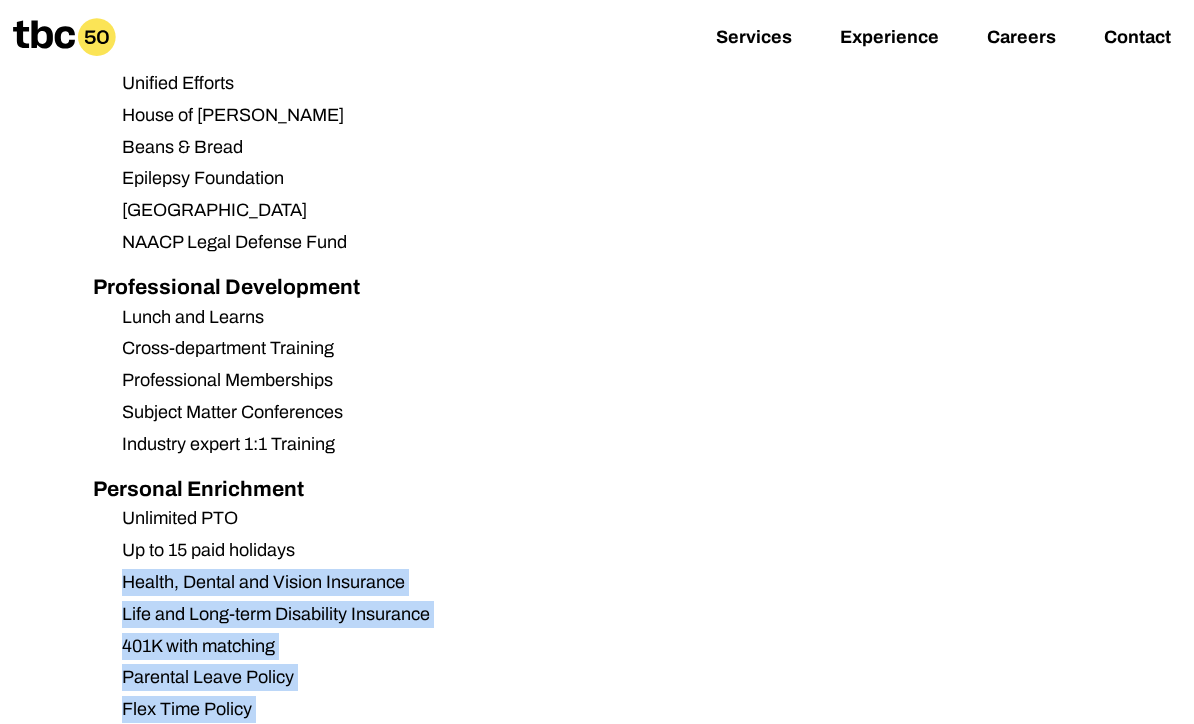 scroll, scrollTop: 2109, scrollLeft: 0, axis: vertical 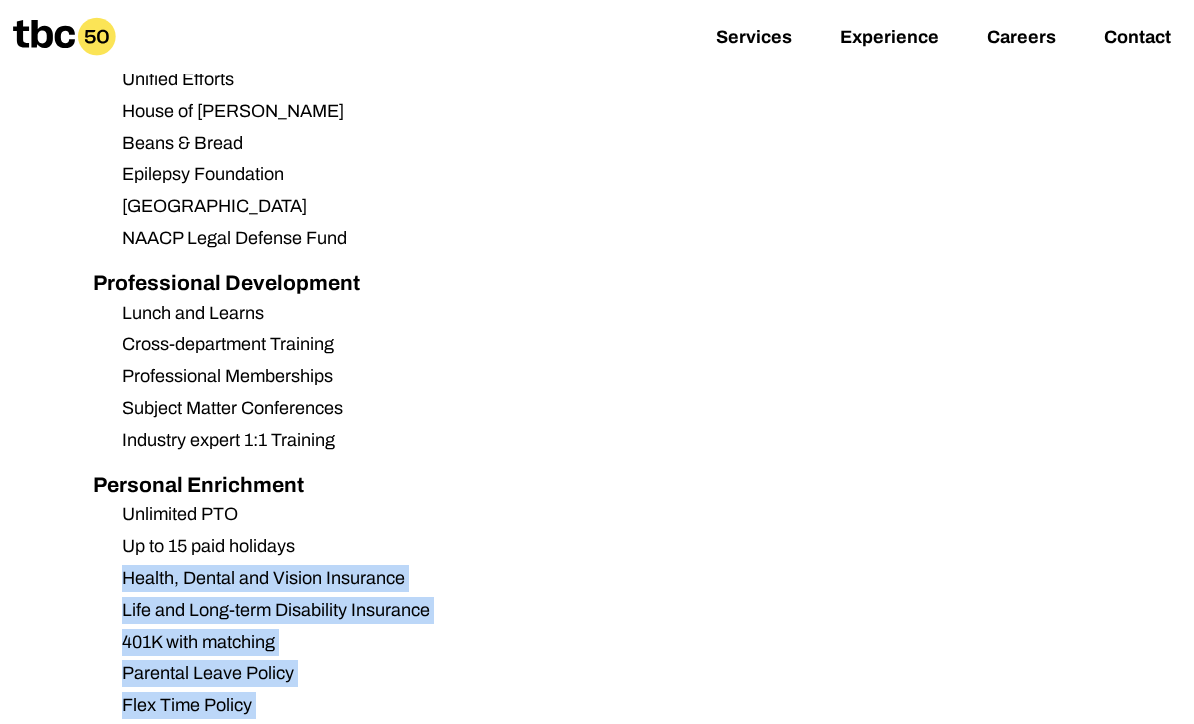click on "Flex Time Policy" at bounding box center (483, 706) 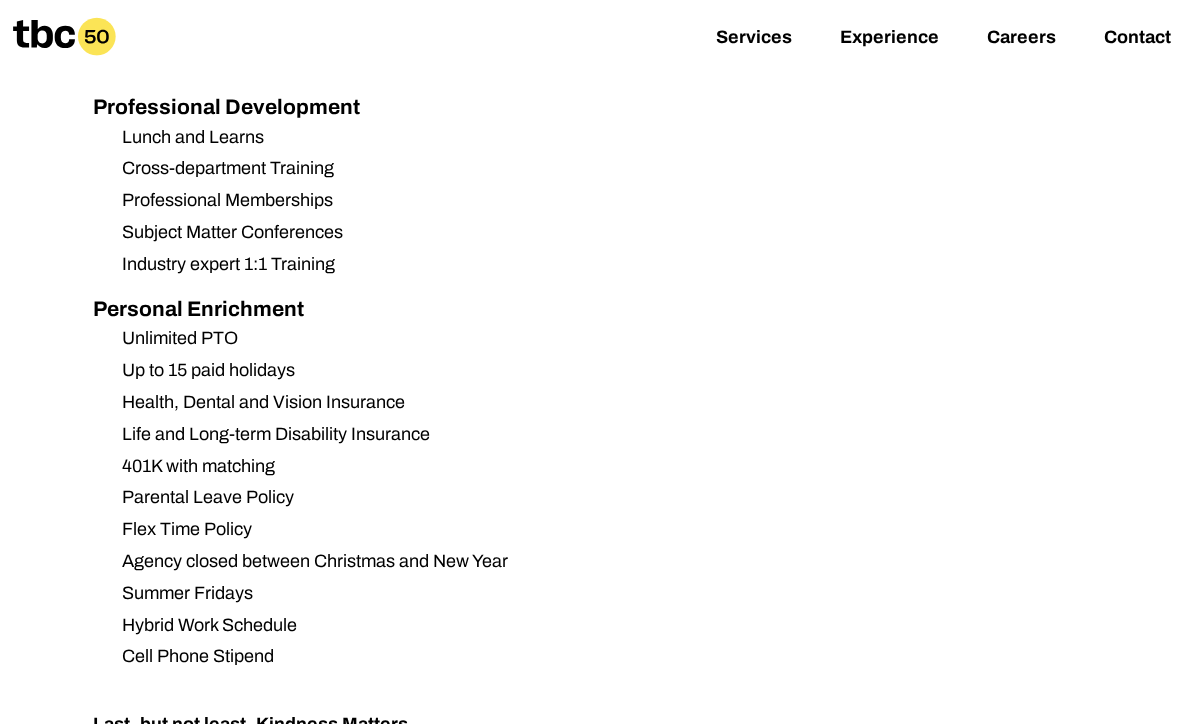 scroll, scrollTop: 2235, scrollLeft: 0, axis: vertical 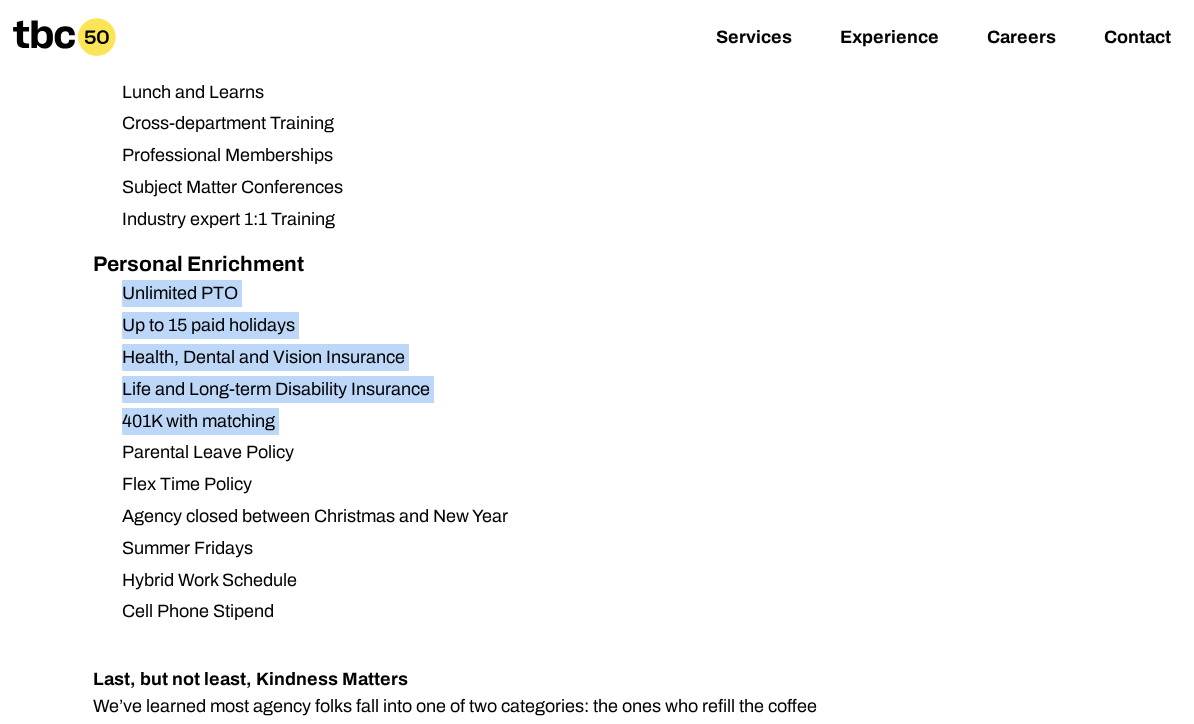 drag, startPoint x: 126, startPoint y: 486, endPoint x: 301, endPoint y: 577, distance: 197.24603 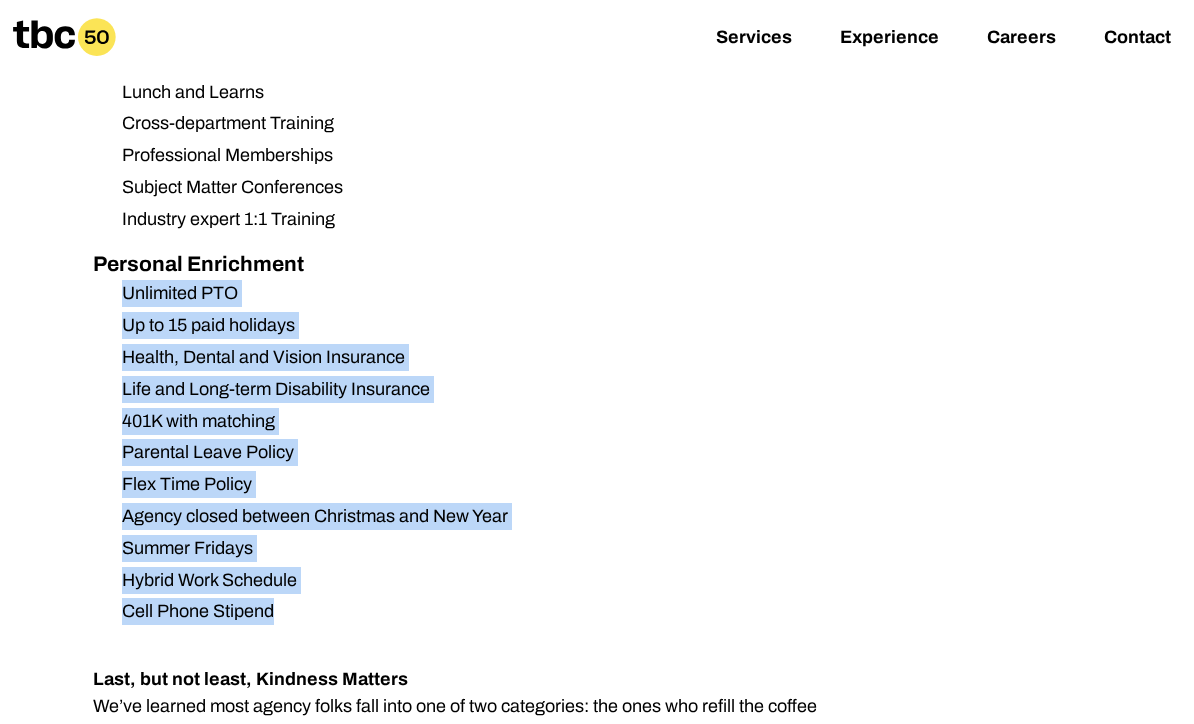 drag, startPoint x: 282, startPoint y: 554, endPoint x: 67, endPoint y: 226, distance: 392.1849 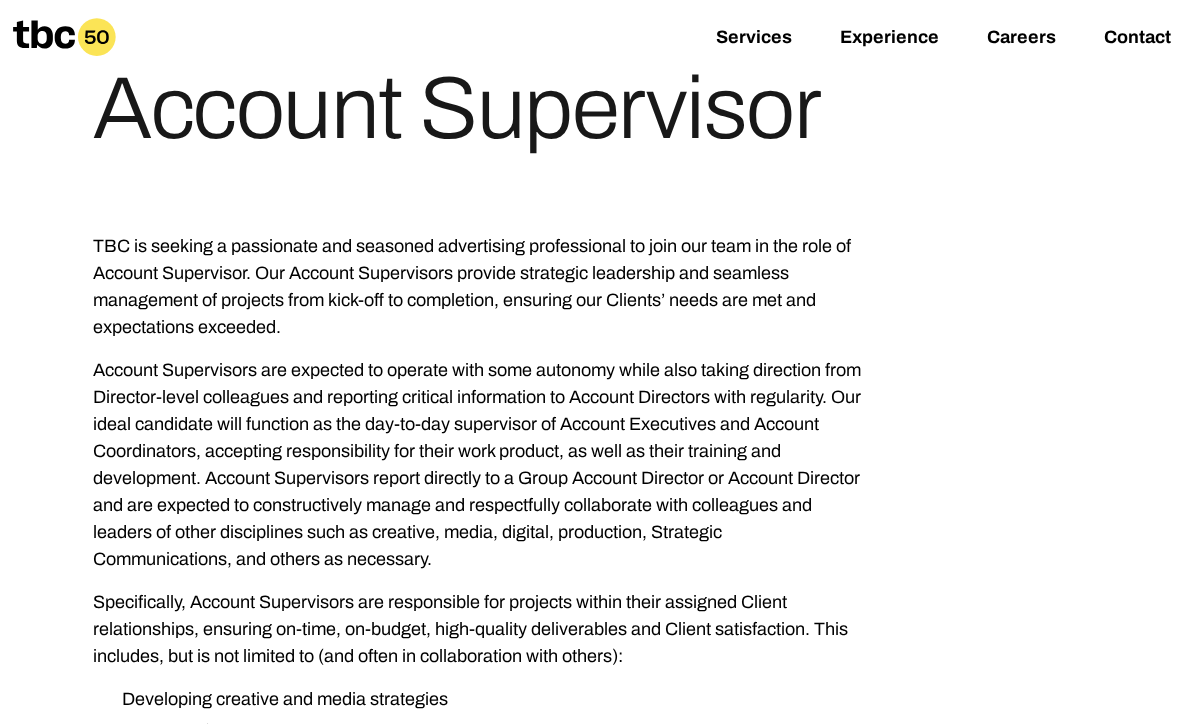 scroll, scrollTop: 0, scrollLeft: 0, axis: both 